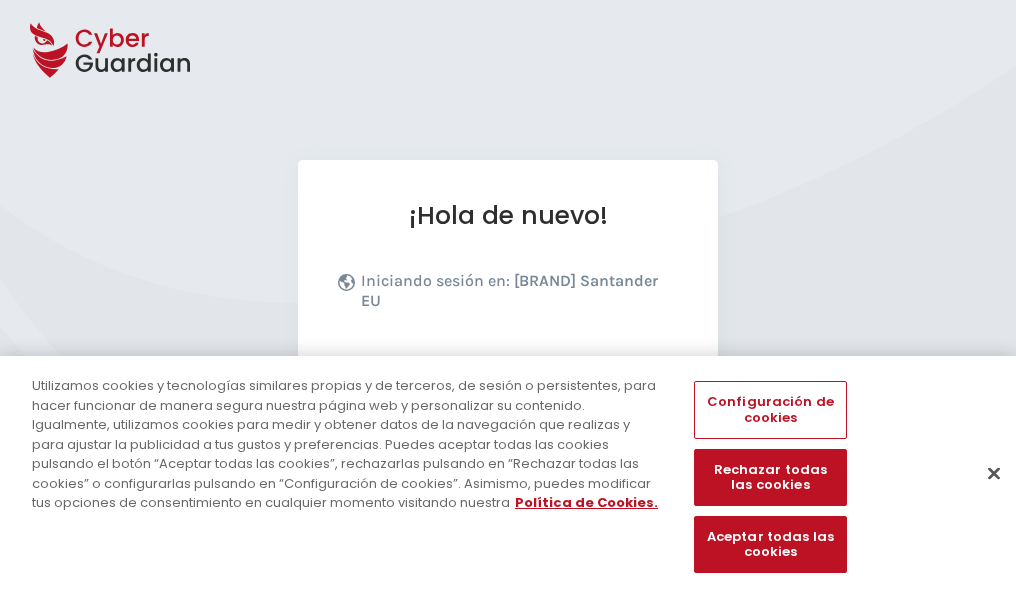 scroll, scrollTop: 245, scrollLeft: 0, axis: vertical 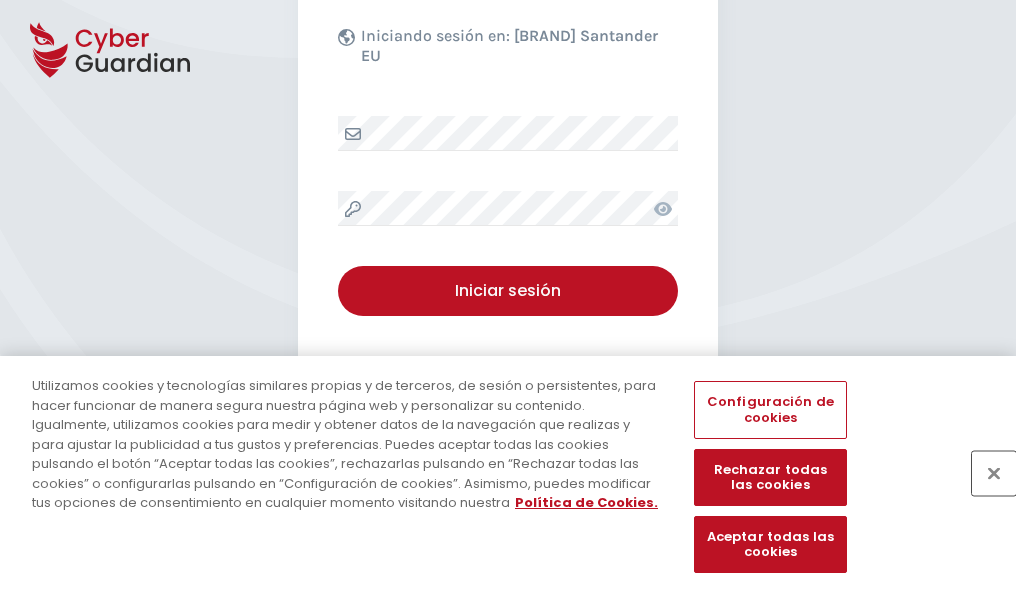 click at bounding box center [994, 473] 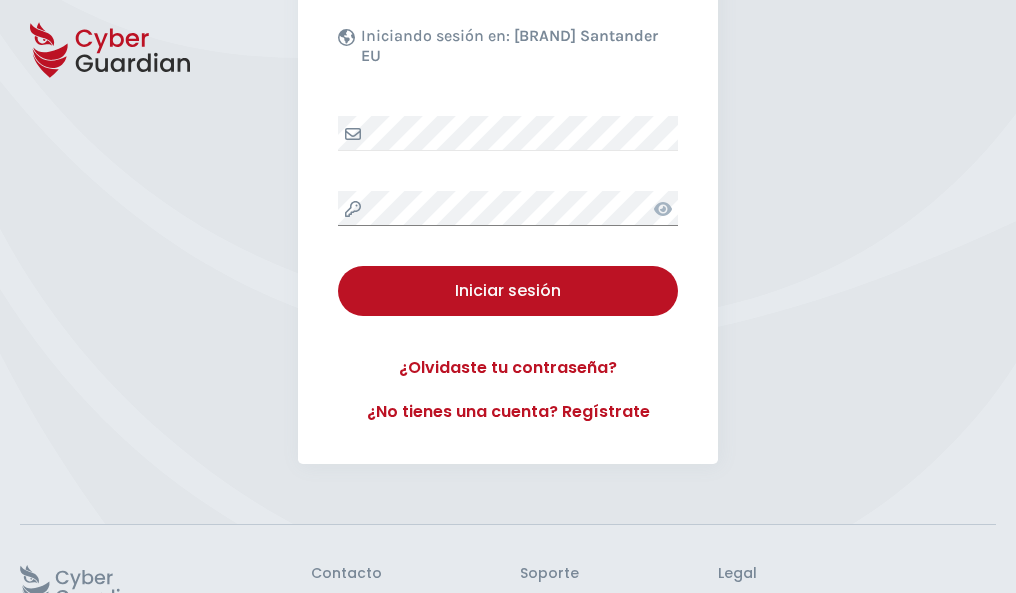 scroll, scrollTop: 389, scrollLeft: 0, axis: vertical 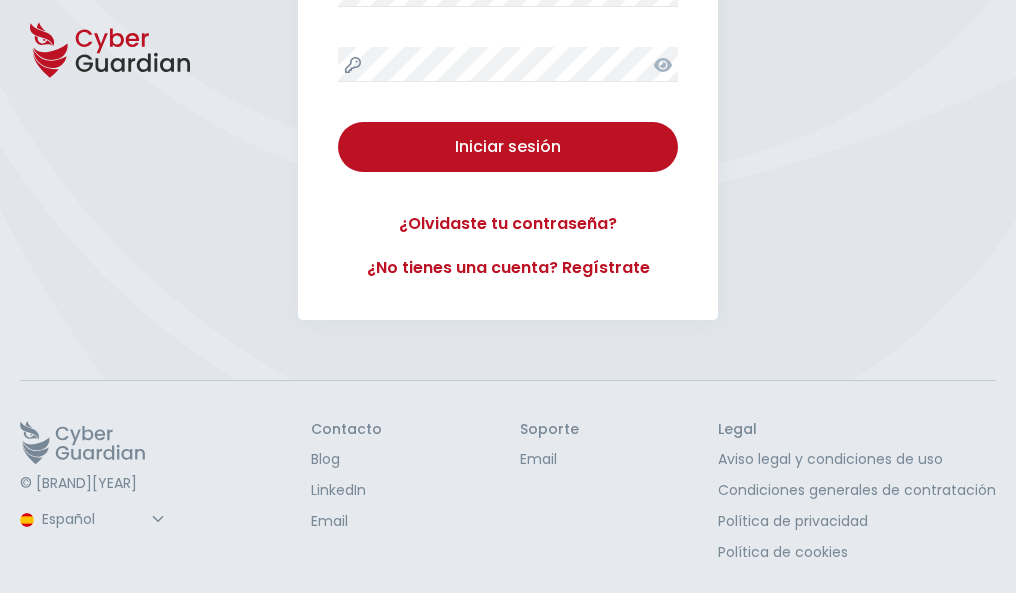 type 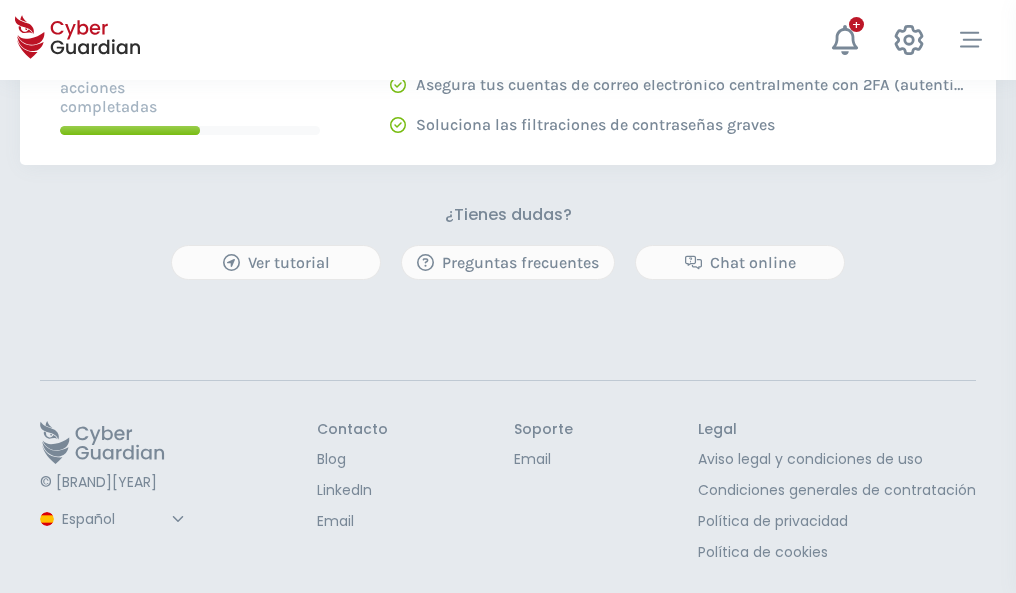 scroll, scrollTop: 0, scrollLeft: 0, axis: both 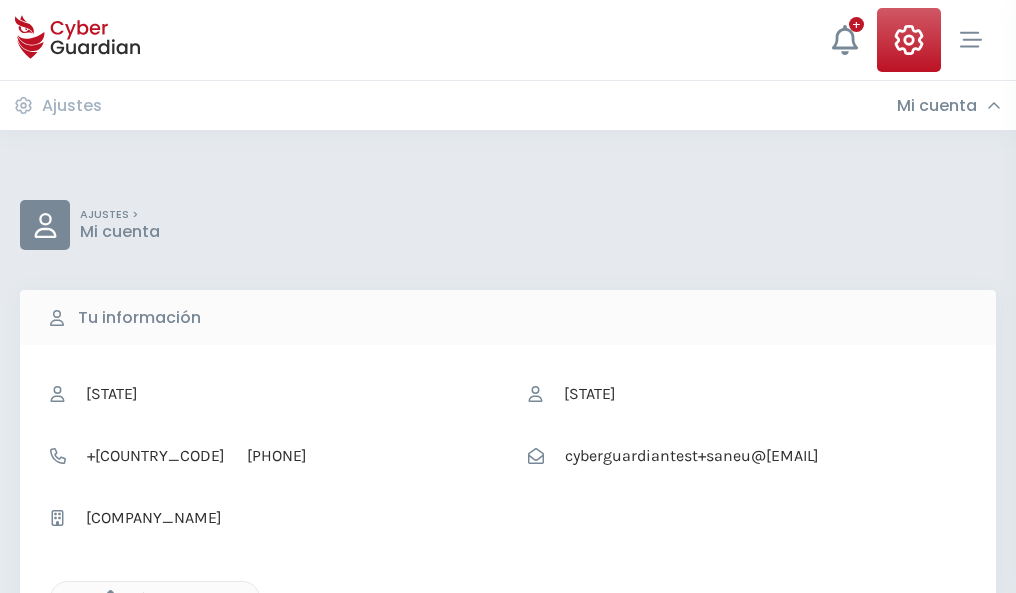 click 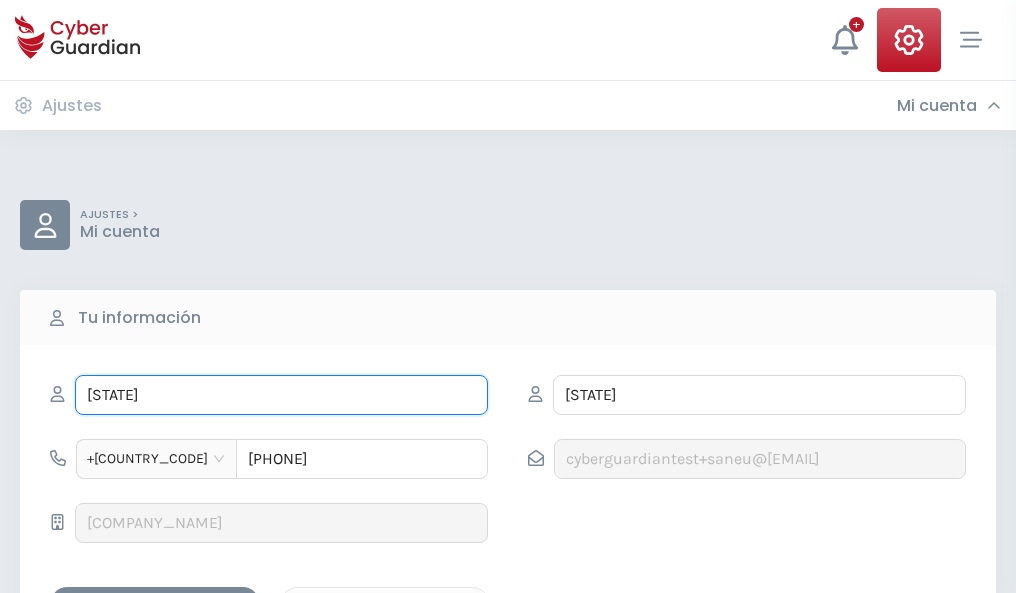 click on "[STATE]" at bounding box center [281, 395] 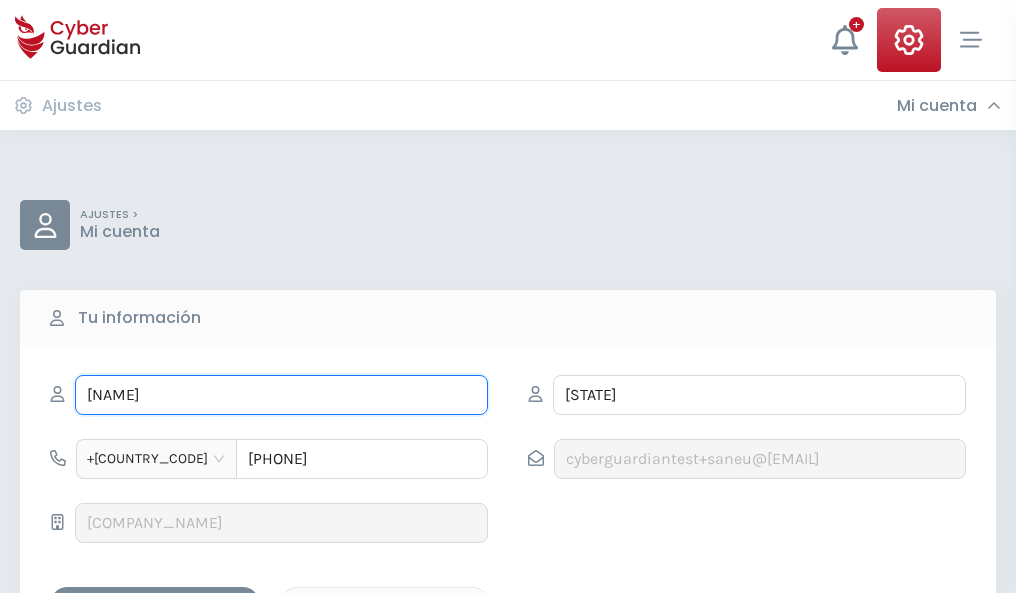 type on "Ruperta" 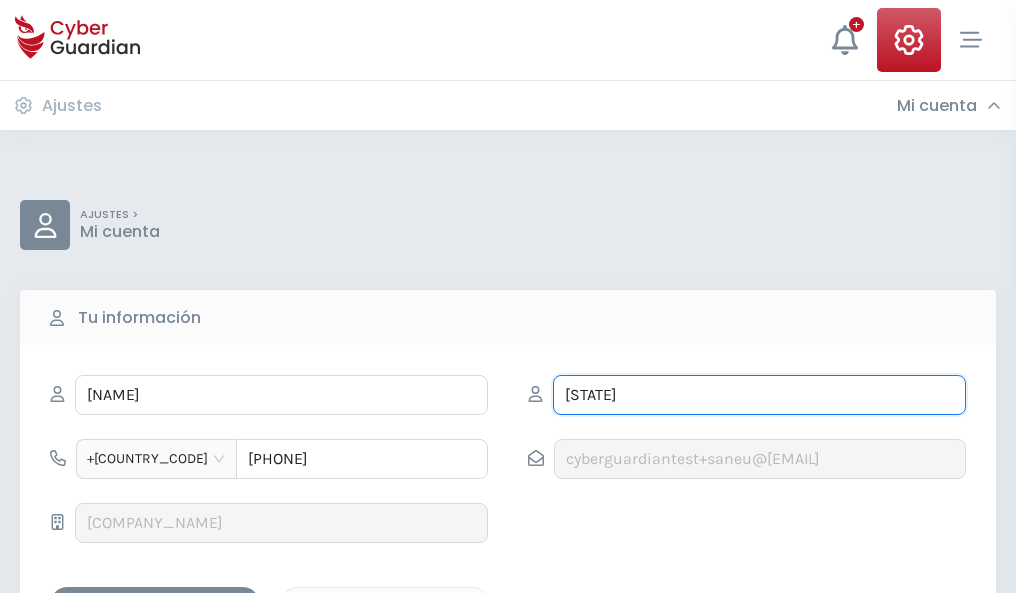 click on "SANABRIA" at bounding box center (759, 395) 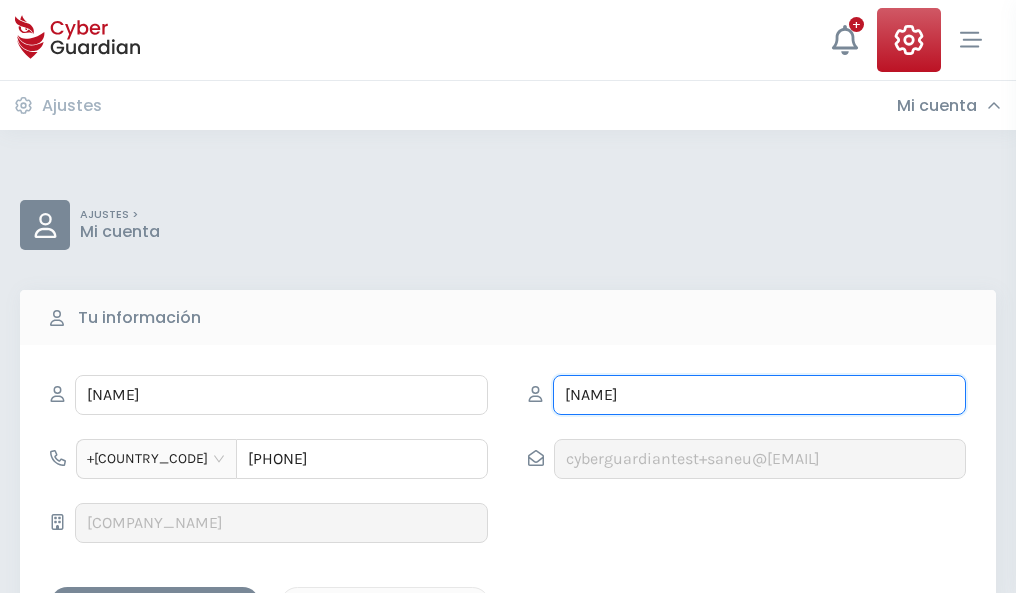 type on "Cabello" 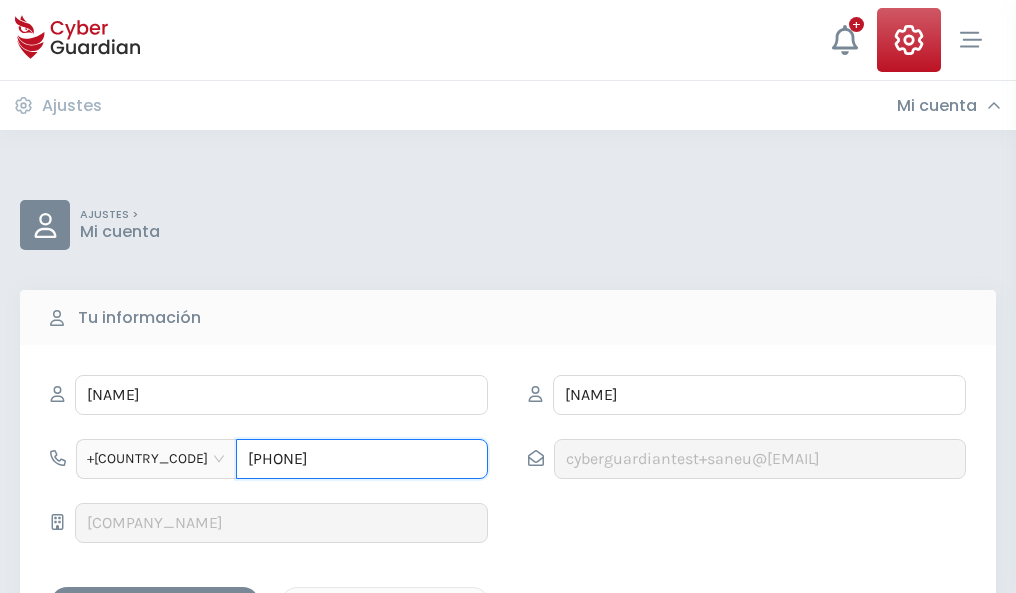 click on "882813734" at bounding box center [362, 459] 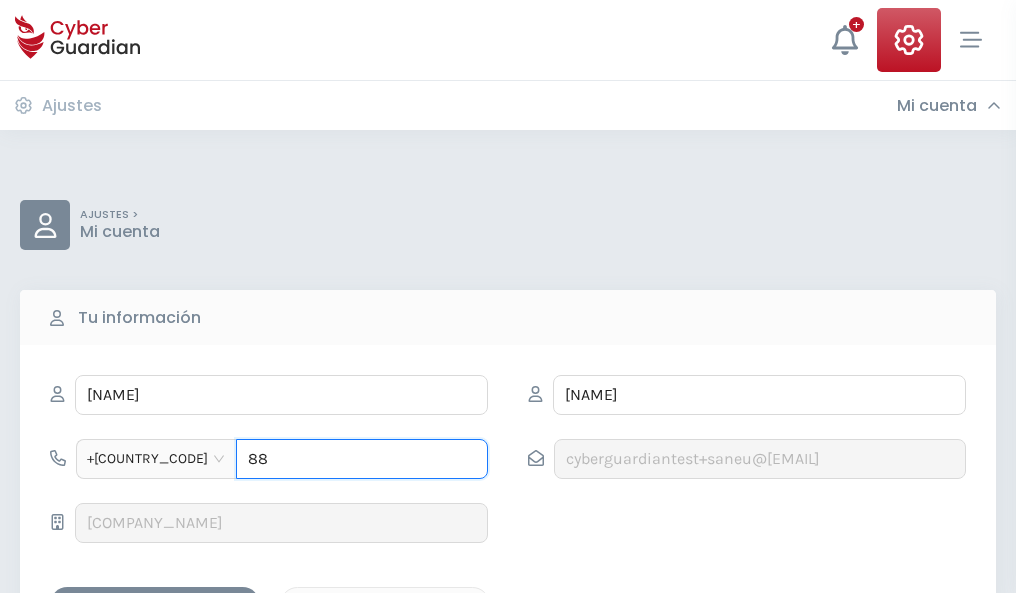 type on "8" 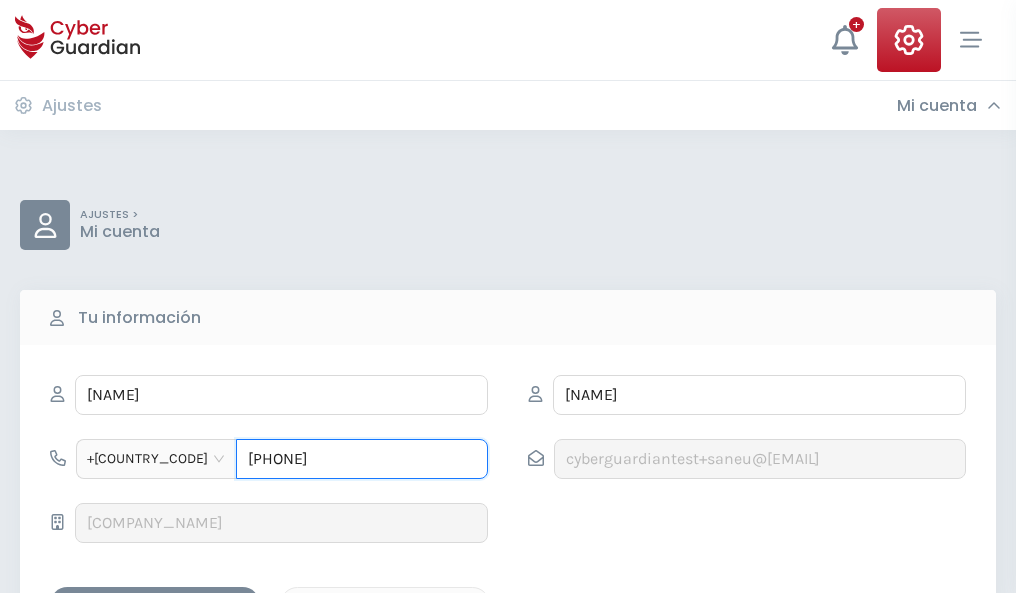 type on "986896843" 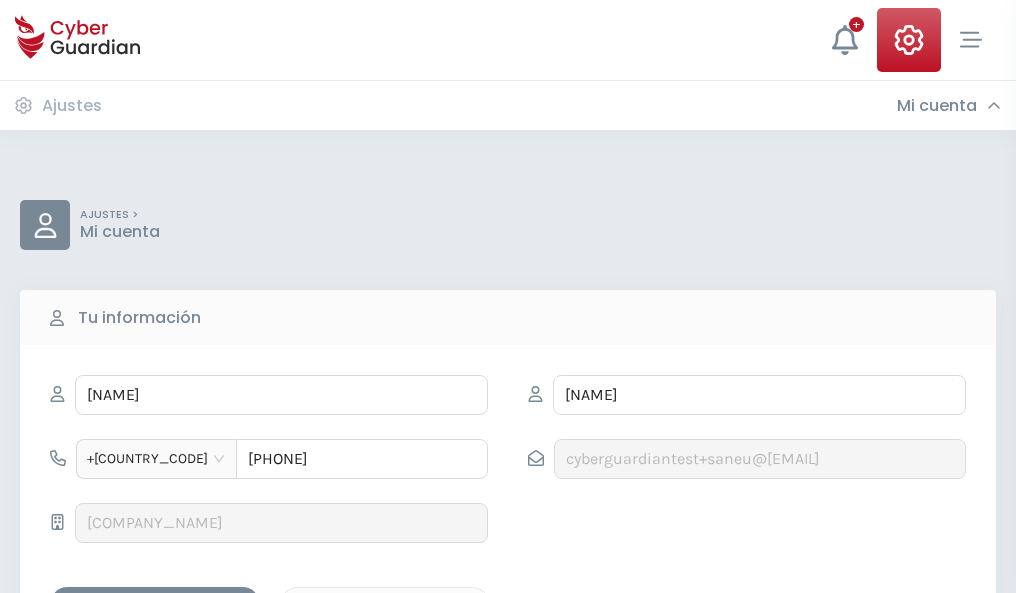 click on "Guardar cambios" at bounding box center [155, 604] 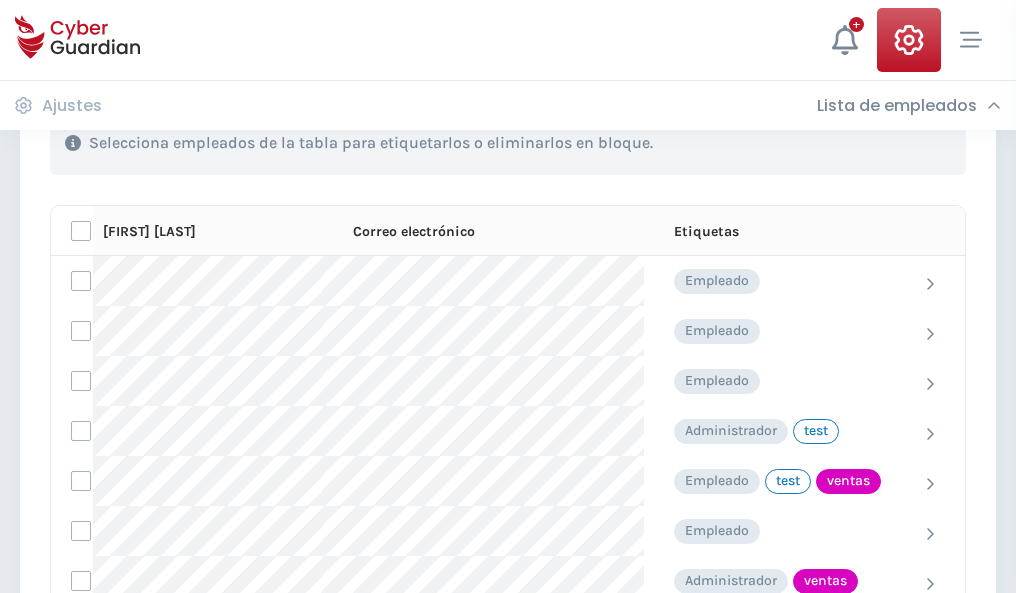 scroll, scrollTop: 906, scrollLeft: 0, axis: vertical 